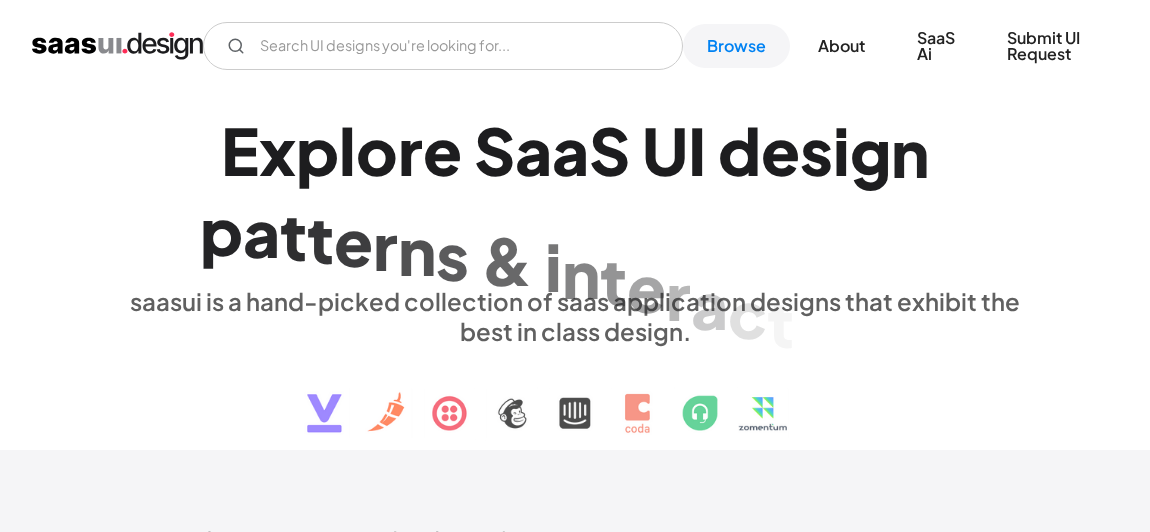 scroll, scrollTop: 636, scrollLeft: 0, axis: vertical 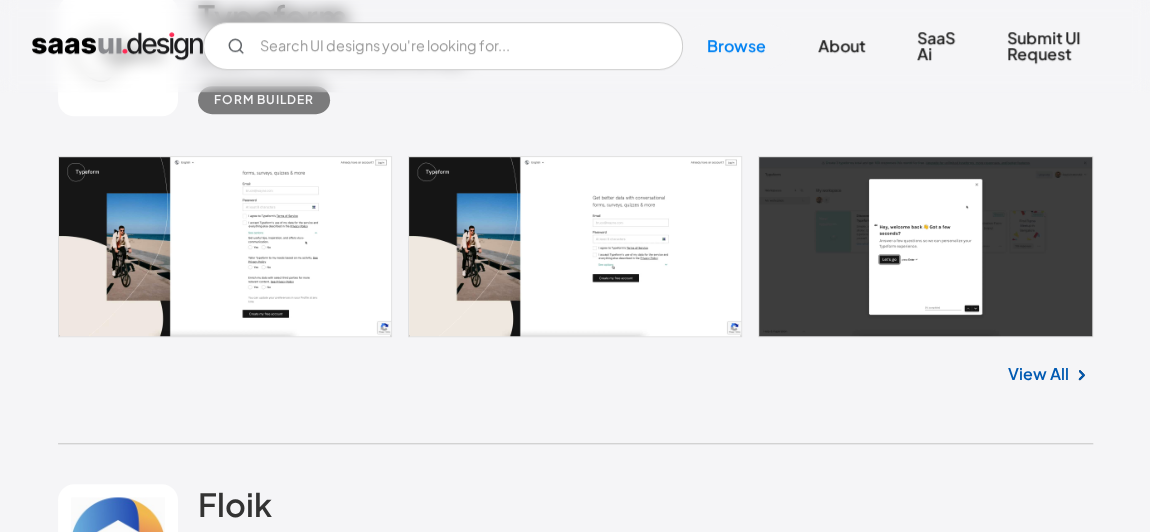 click on "View All" at bounding box center (1038, 374) 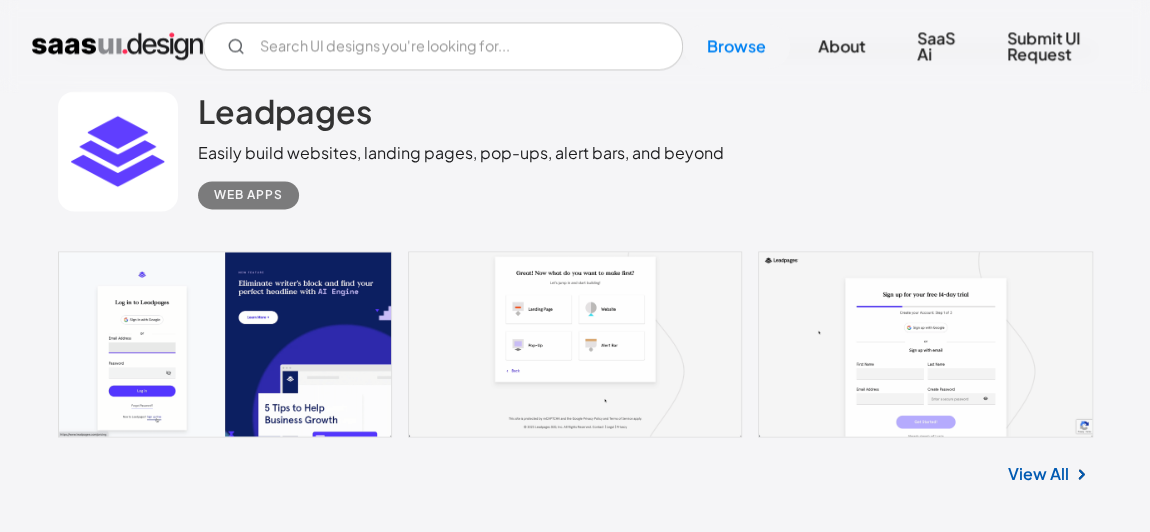 scroll, scrollTop: 1636, scrollLeft: 0, axis: vertical 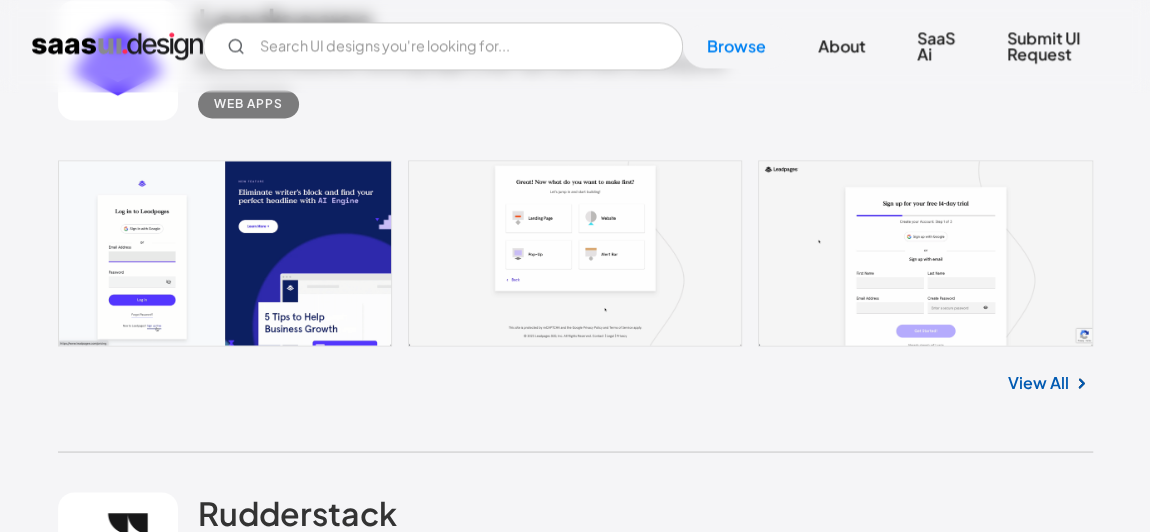 click on "View All" at bounding box center [575, 379] 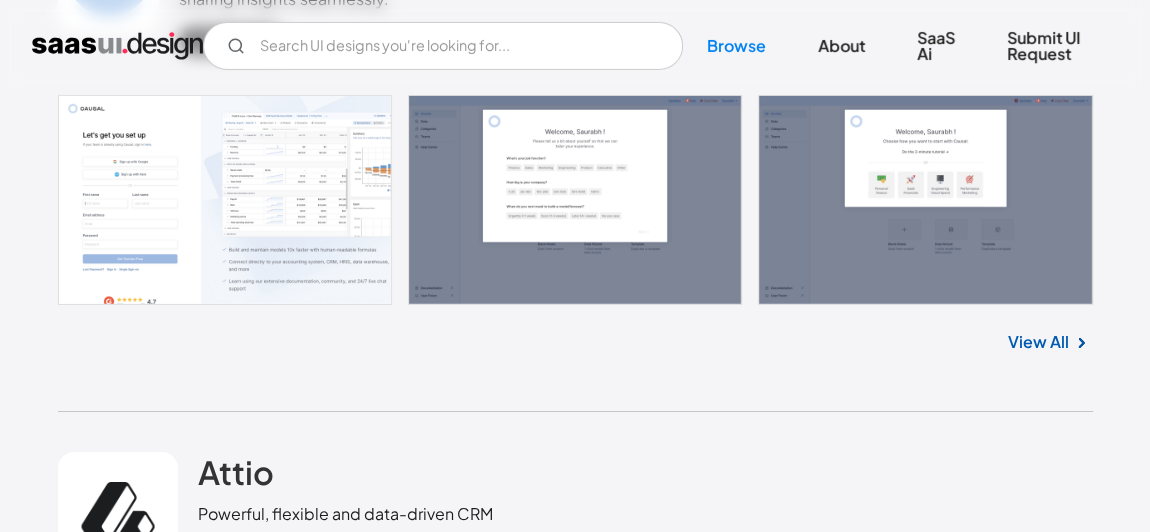 scroll, scrollTop: 7090, scrollLeft: 0, axis: vertical 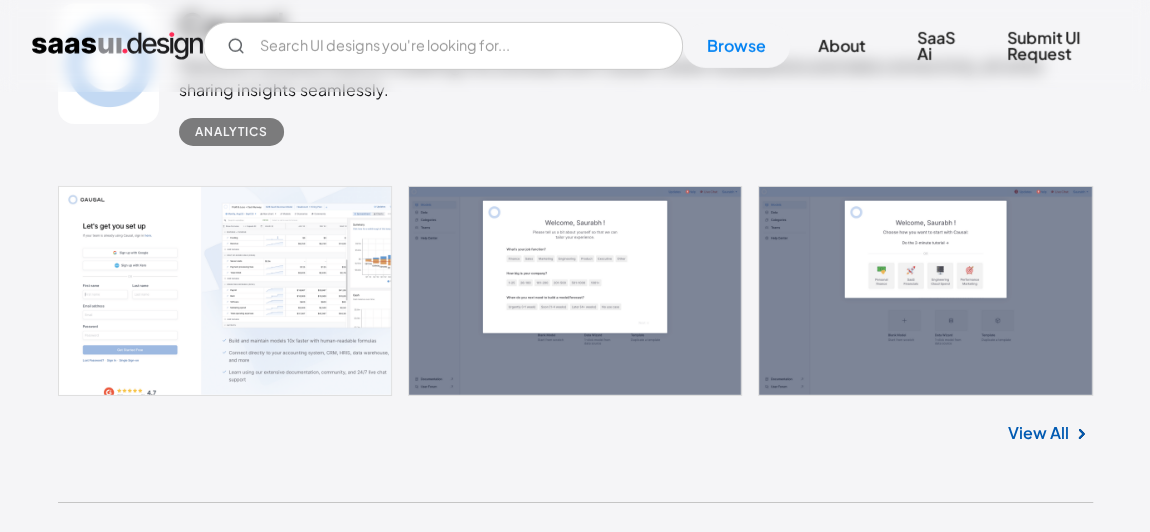 click on "View All" at bounding box center [1038, 433] 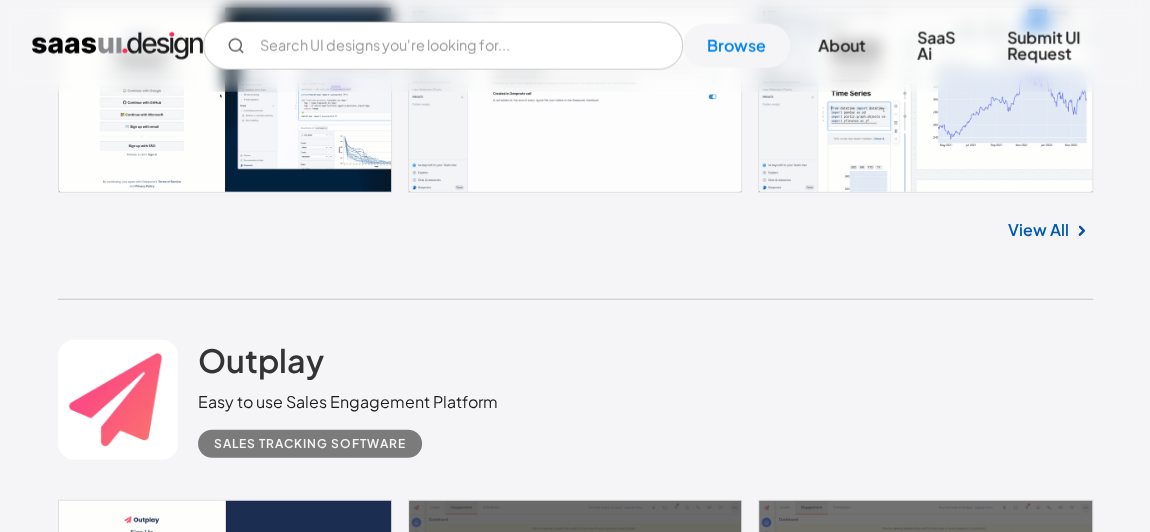 scroll, scrollTop: 6545, scrollLeft: 0, axis: vertical 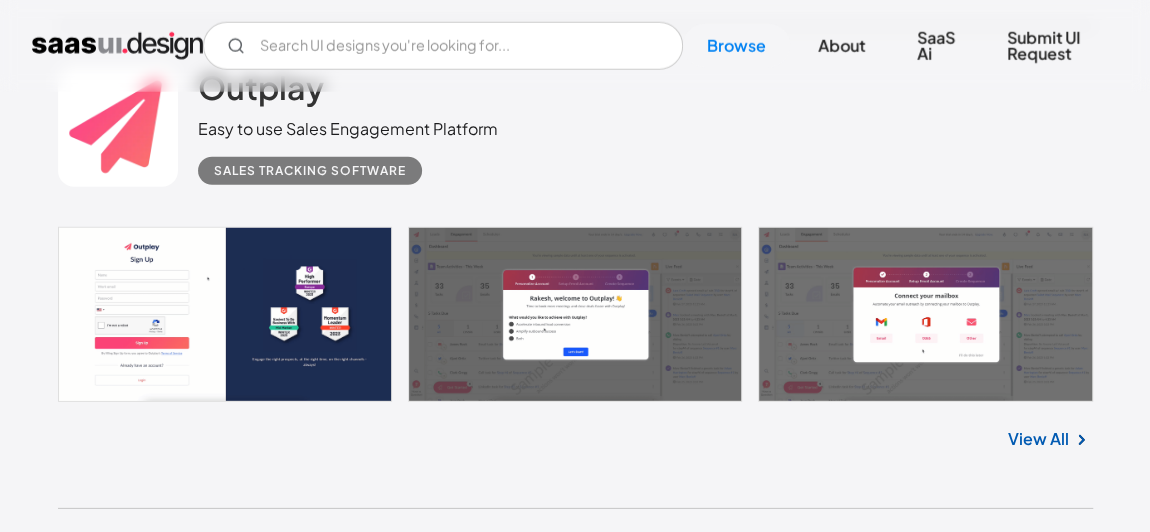 click on "View All" at bounding box center [1038, 439] 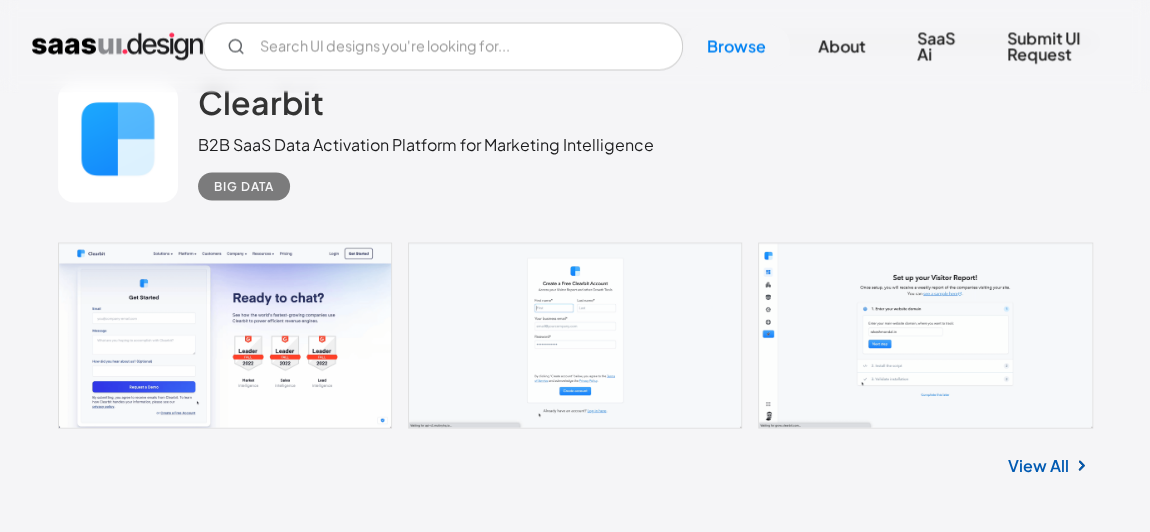 scroll, scrollTop: 5636, scrollLeft: 0, axis: vertical 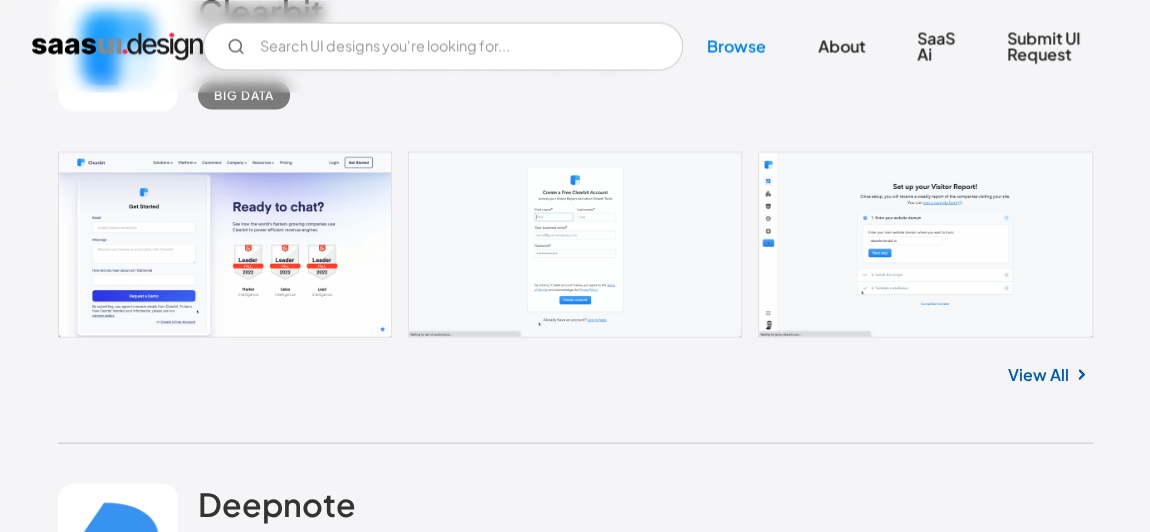 click on "View All" at bounding box center [1038, 374] 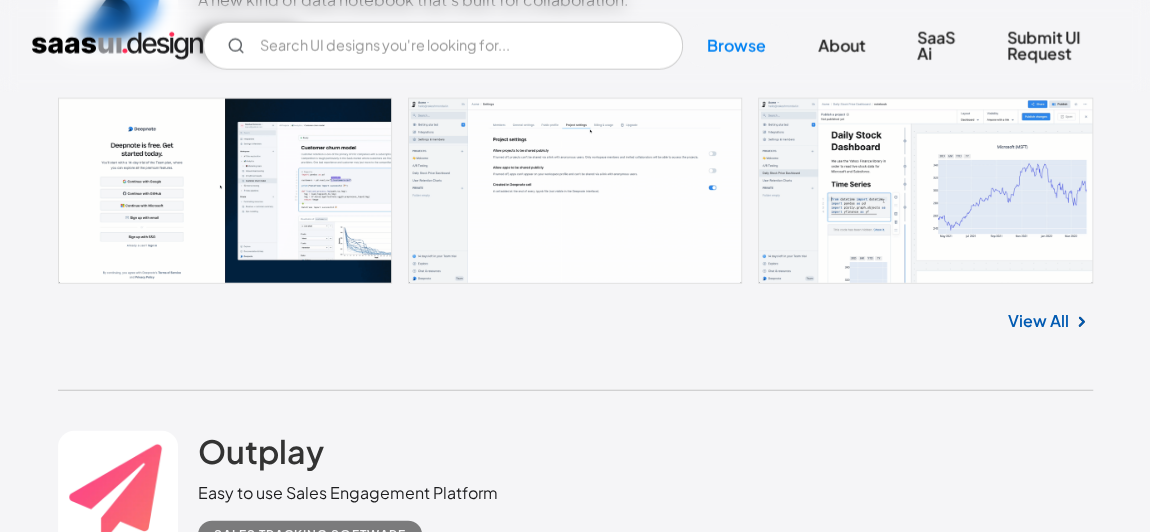 scroll, scrollTop: 6090, scrollLeft: 0, axis: vertical 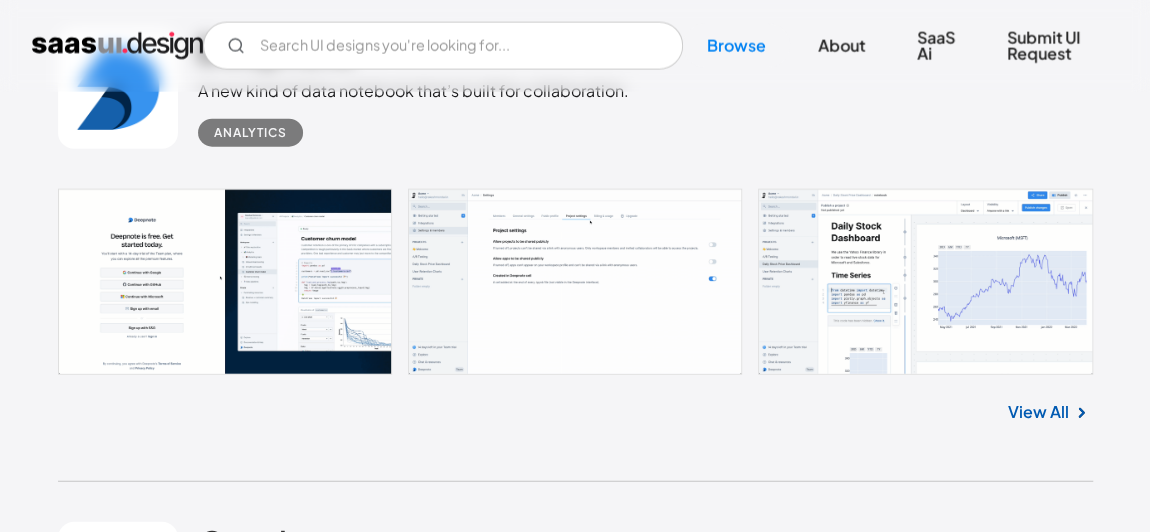 click on "View All" at bounding box center (1038, 412) 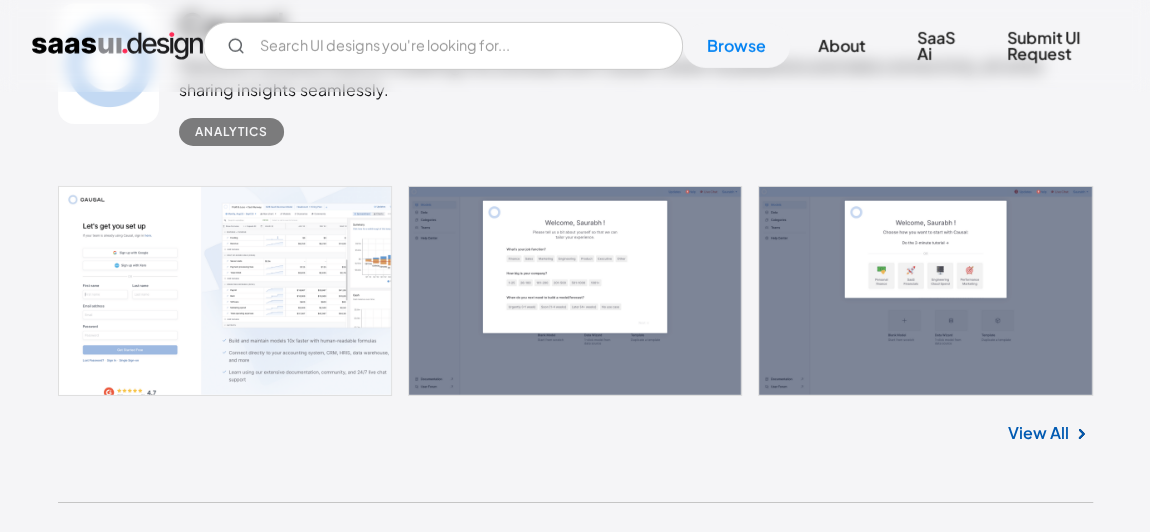 scroll, scrollTop: 7181, scrollLeft: 0, axis: vertical 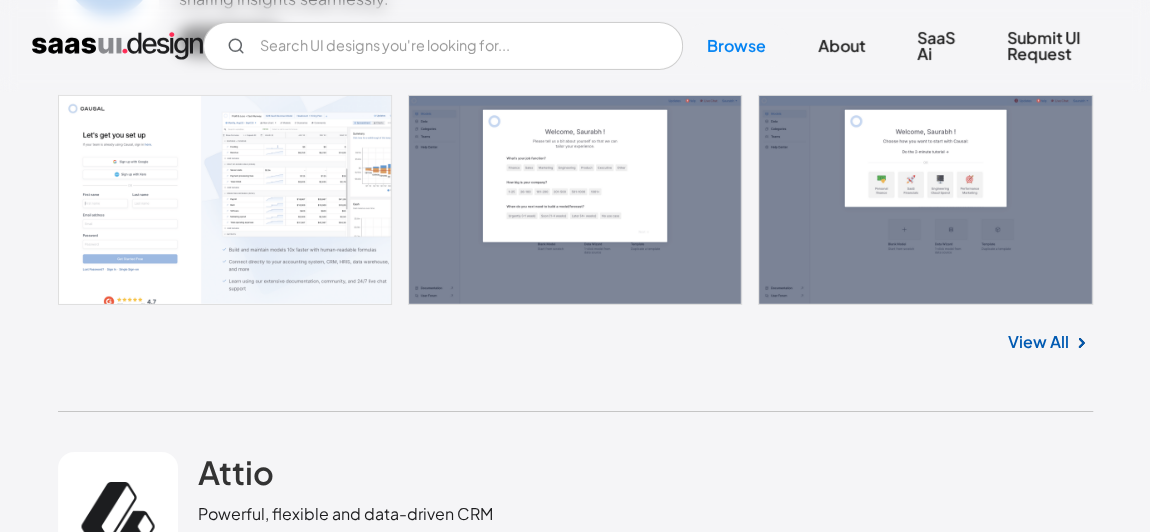 click on "View All" at bounding box center [1038, 342] 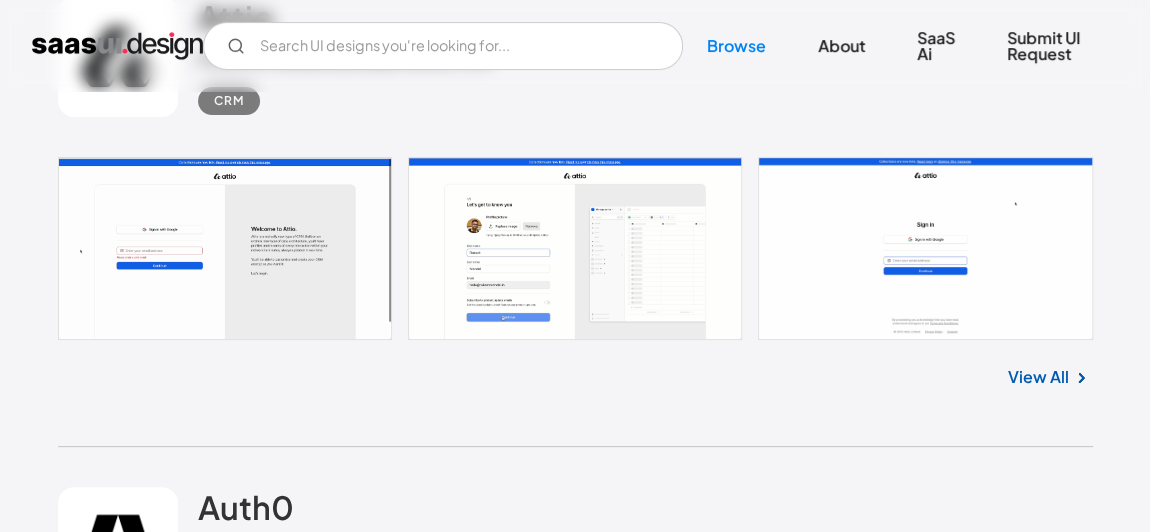 scroll, scrollTop: 7727, scrollLeft: 0, axis: vertical 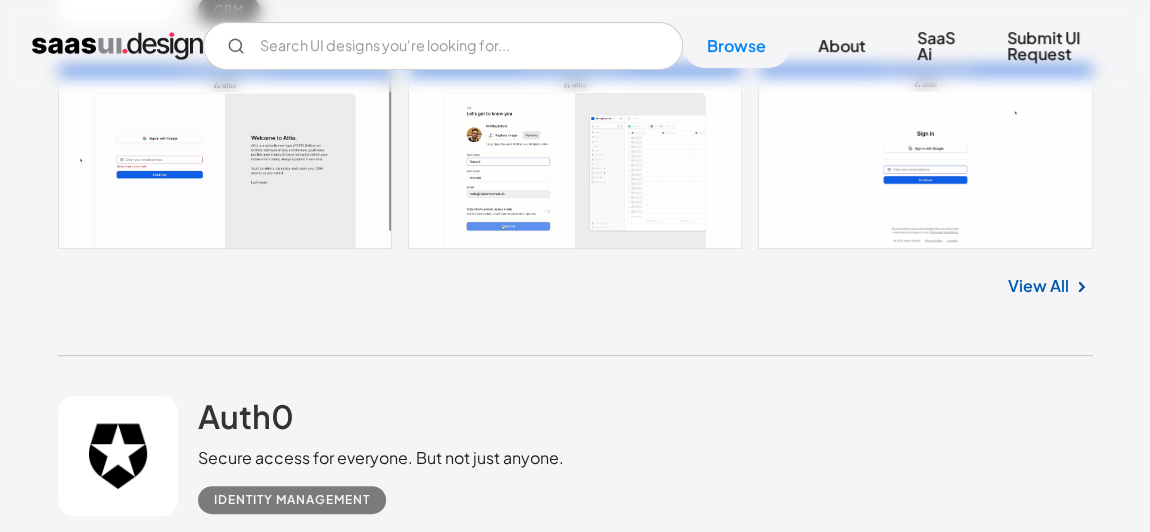 click on "View All" at bounding box center (1038, 286) 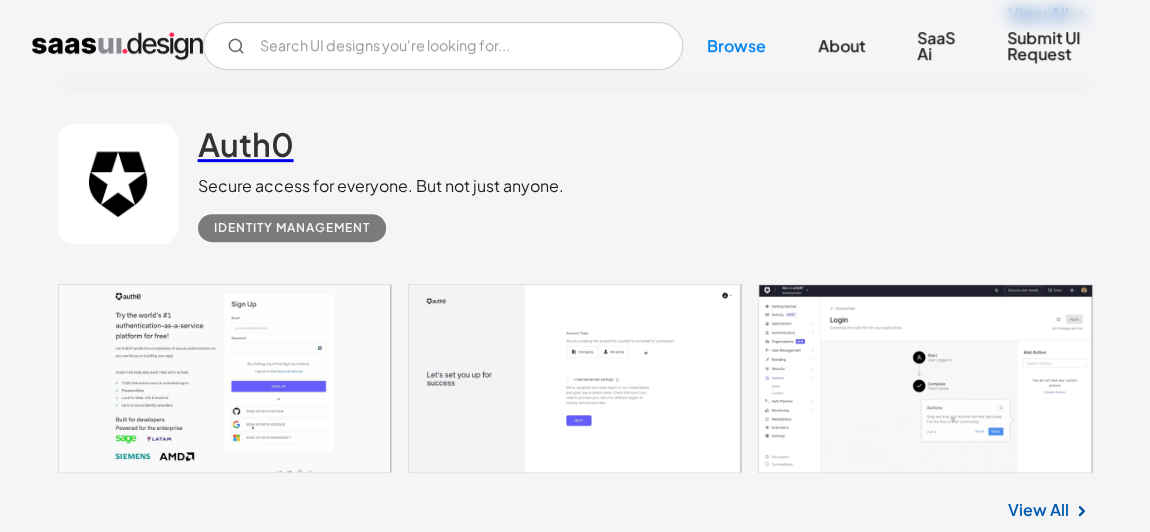 scroll, scrollTop: 8272, scrollLeft: 0, axis: vertical 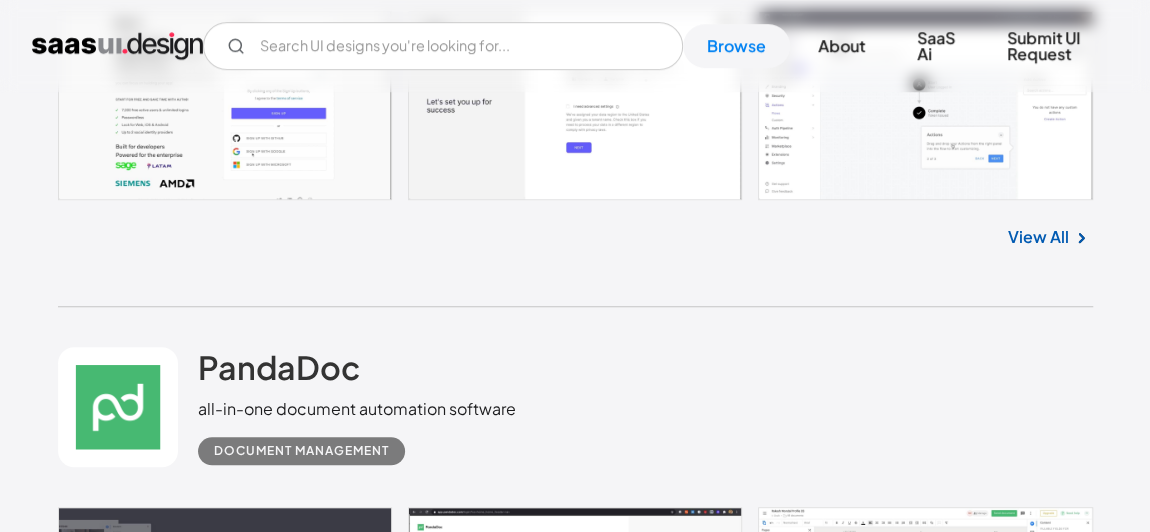 click on "View All" at bounding box center [1038, 237] 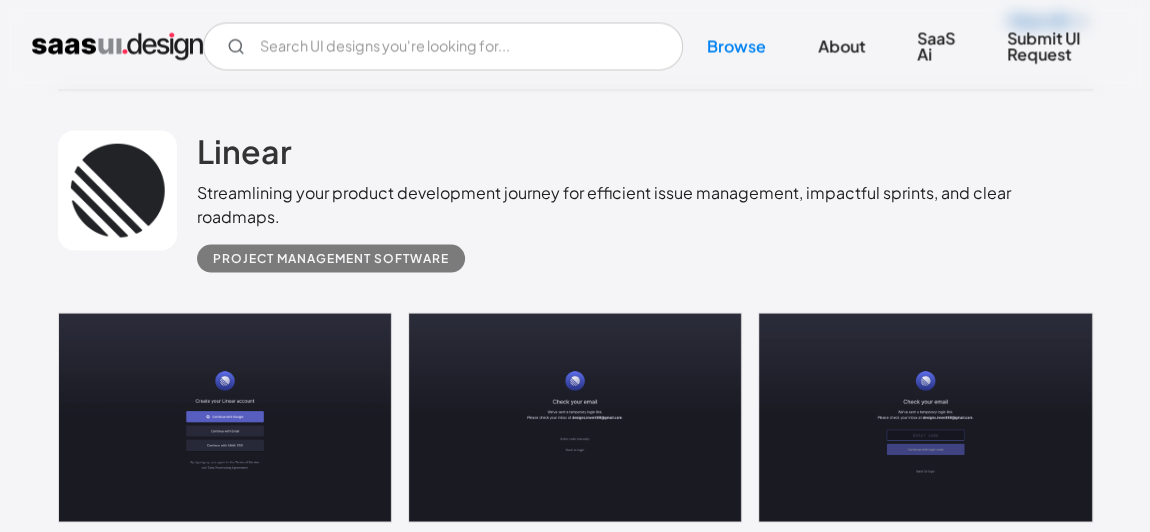 scroll, scrollTop: 9181, scrollLeft: 0, axis: vertical 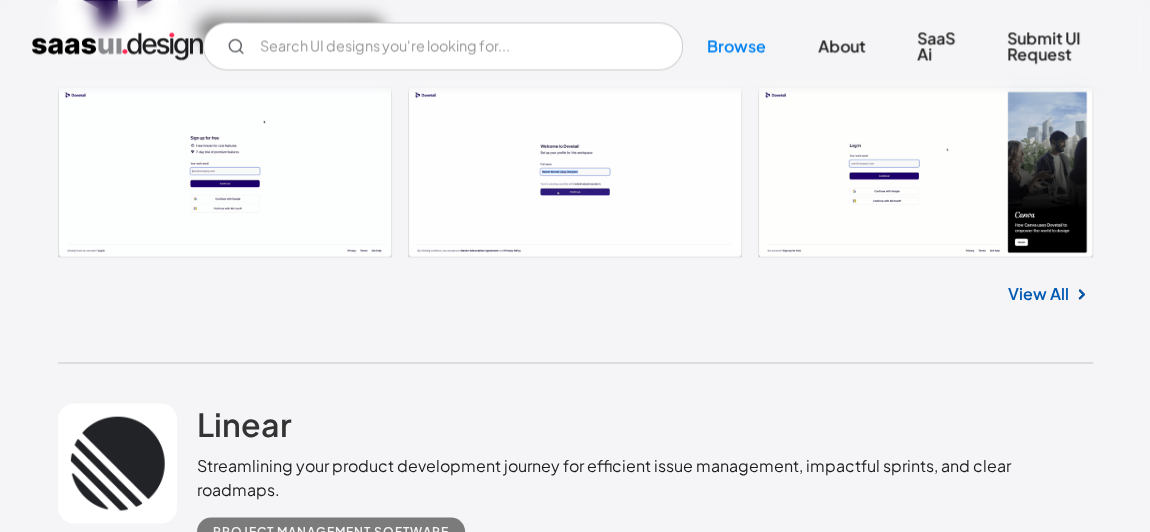click on "View All" at bounding box center (1038, 293) 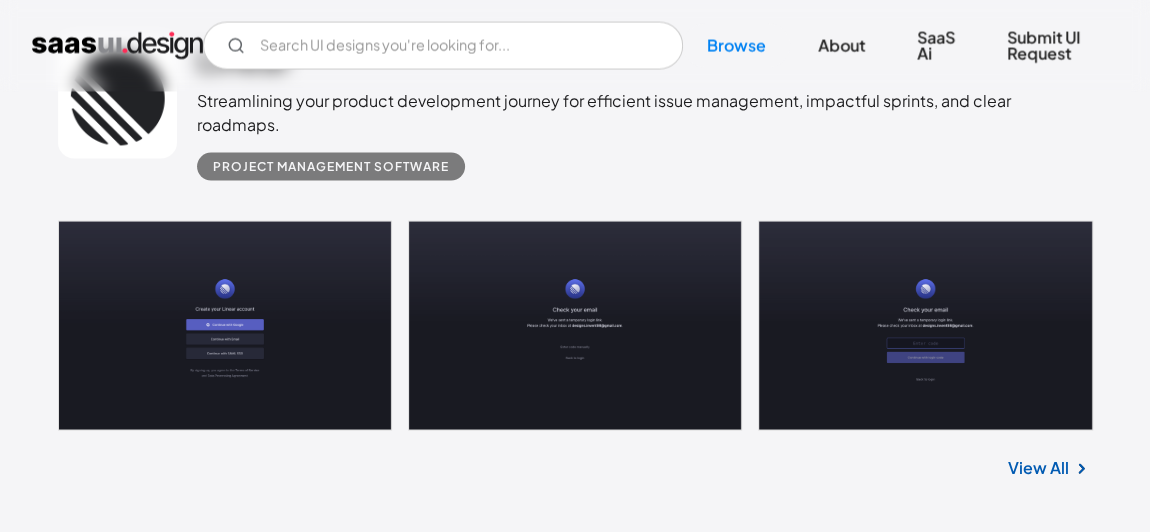 scroll, scrollTop: 9636, scrollLeft: 0, axis: vertical 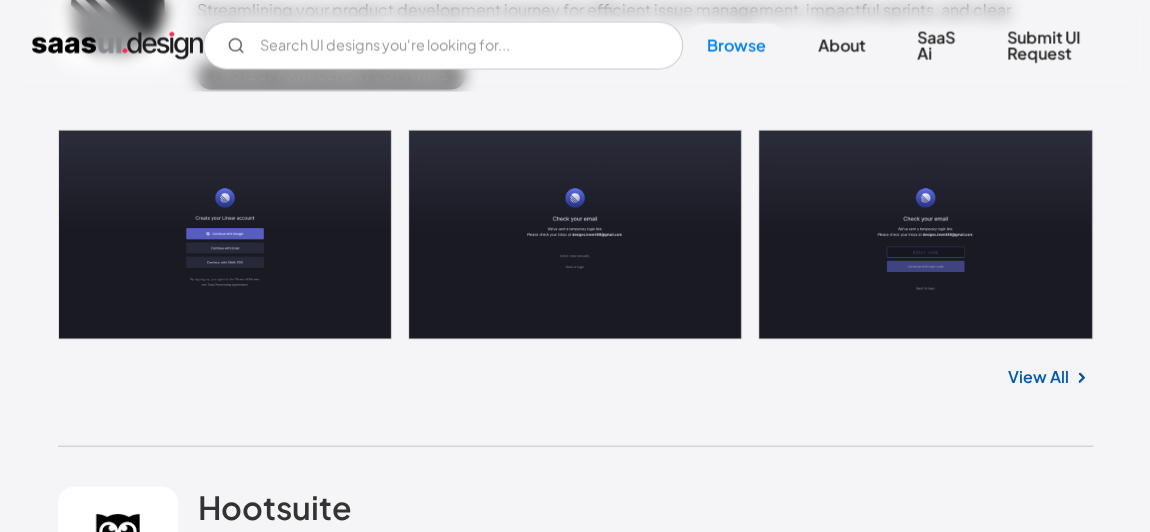 click on "View All" at bounding box center (1038, 377) 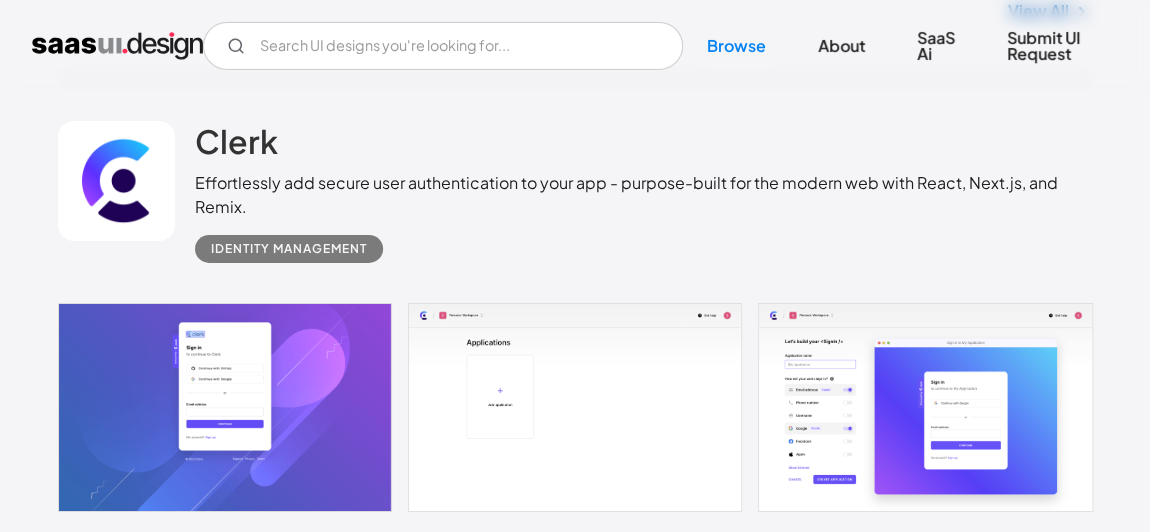 scroll, scrollTop: 11181, scrollLeft: 0, axis: vertical 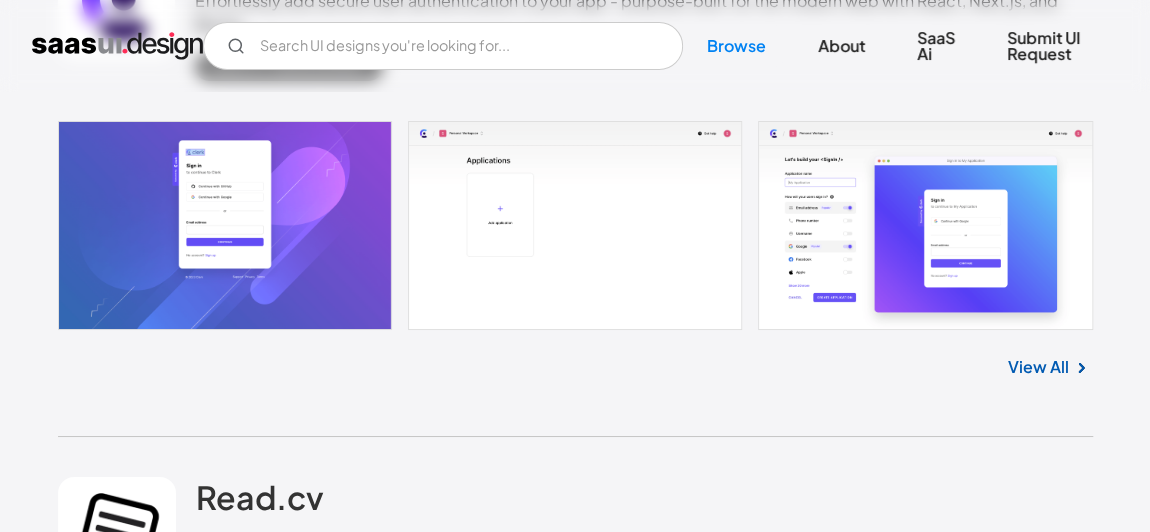 click on "View All" at bounding box center (1038, 367) 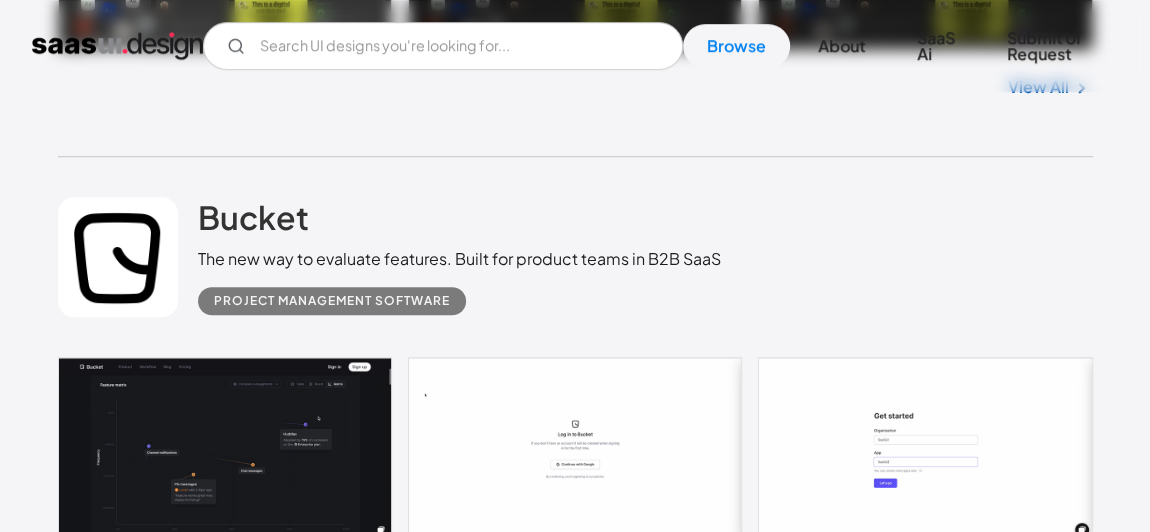 scroll, scrollTop: 12090, scrollLeft: 0, axis: vertical 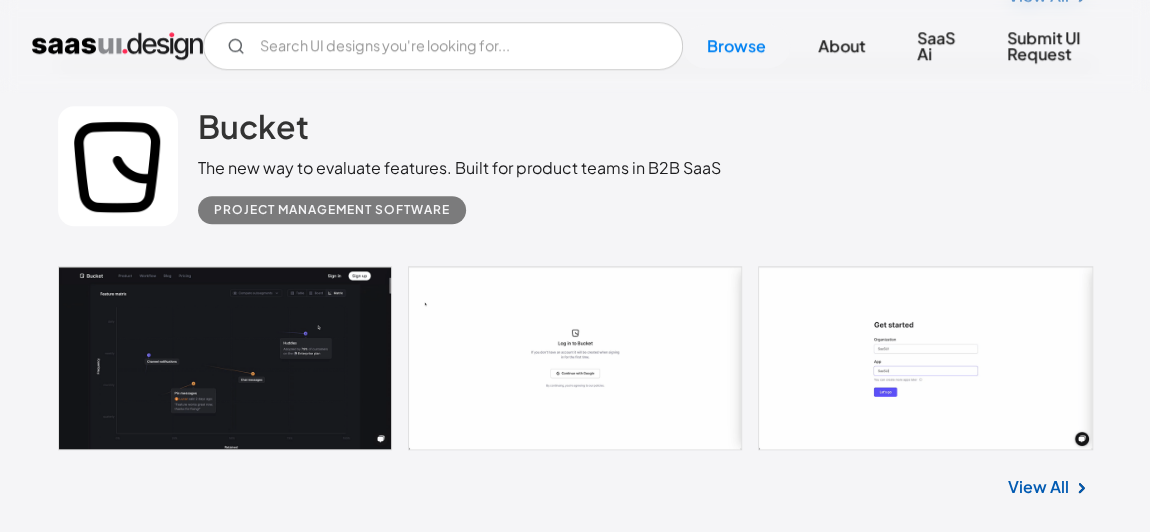 click on "View All" at bounding box center [1038, 487] 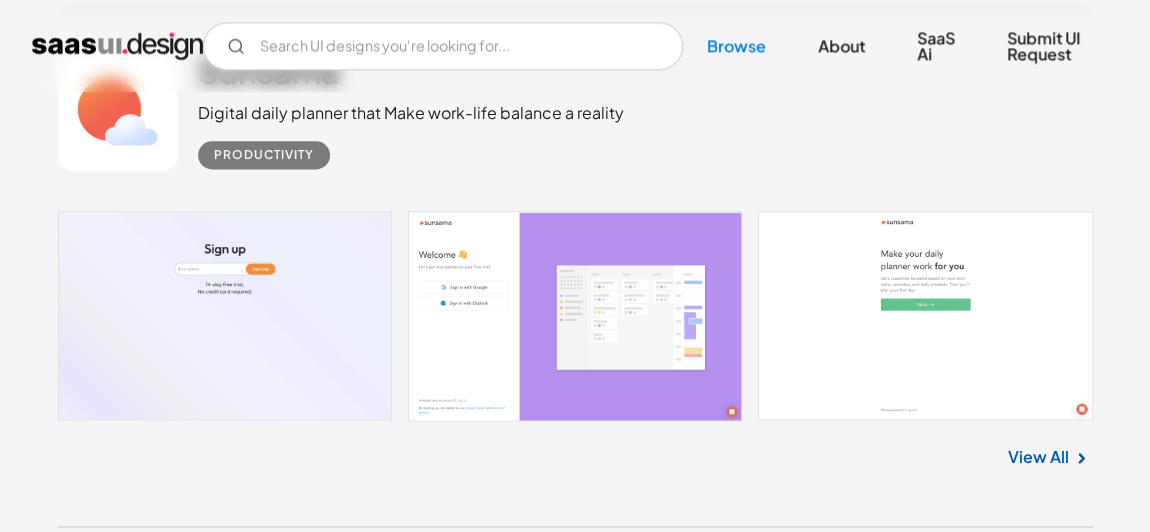 scroll, scrollTop: 12818, scrollLeft: 0, axis: vertical 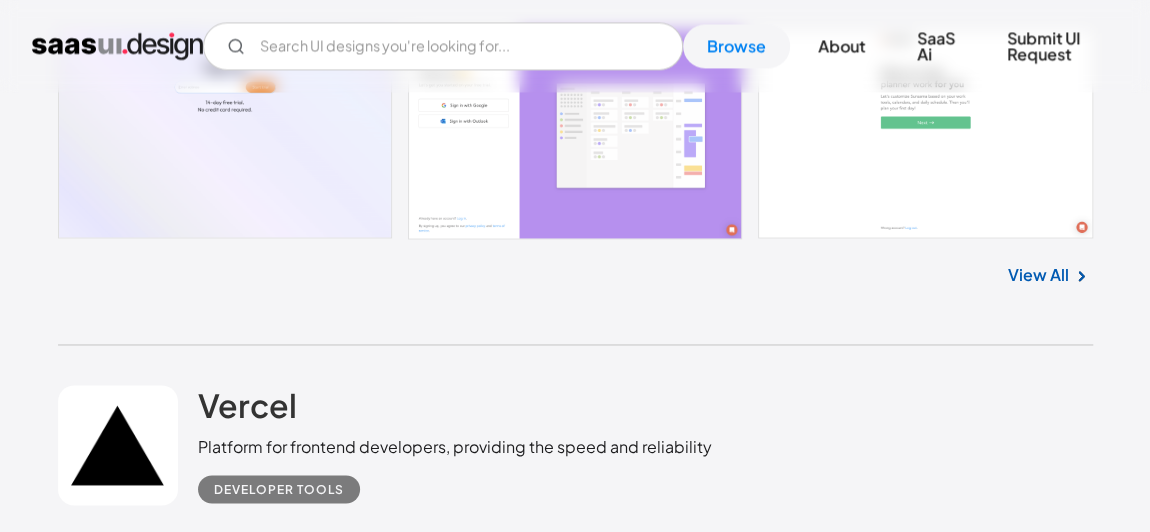 click on "View All" at bounding box center (1038, 275) 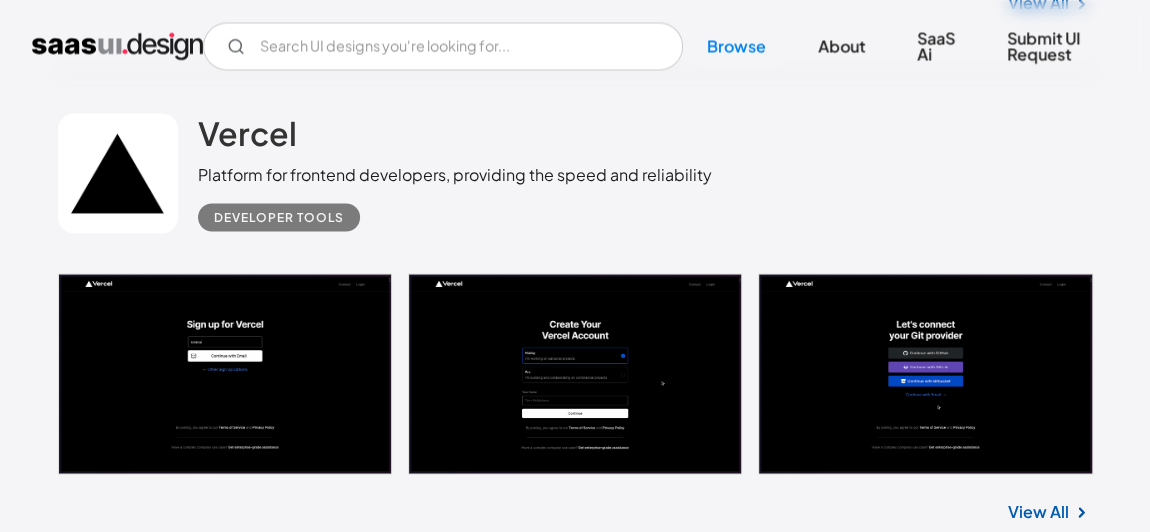 scroll, scrollTop: 13181, scrollLeft: 0, axis: vertical 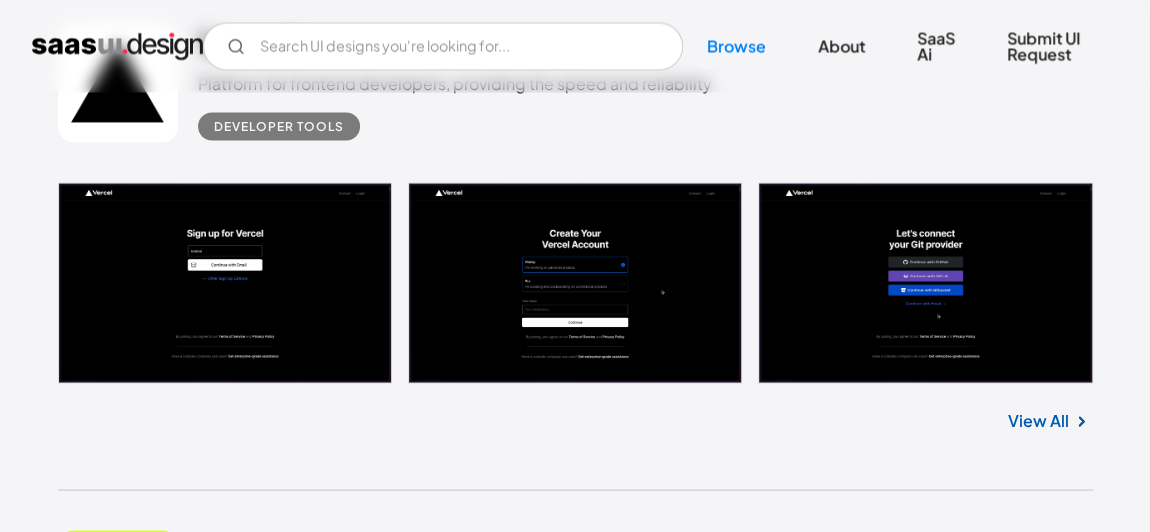 click on "View All" at bounding box center [1038, 420] 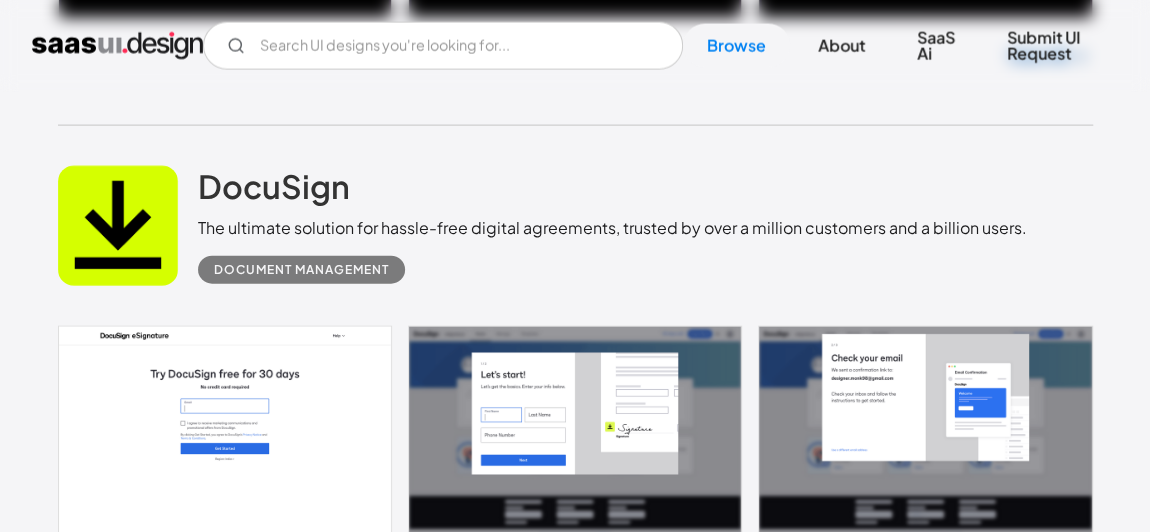 scroll, scrollTop: 13727, scrollLeft: 0, axis: vertical 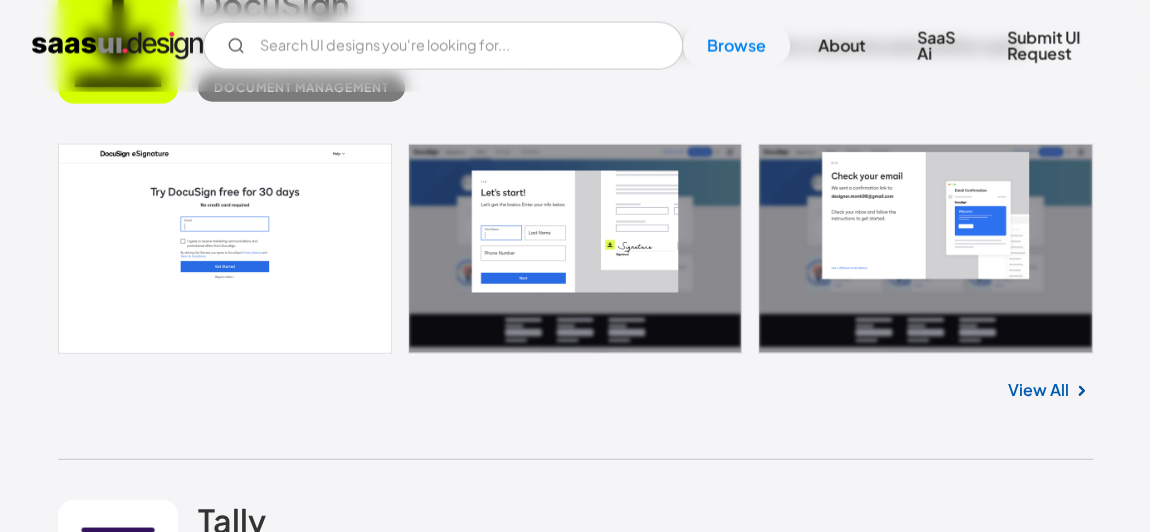 click on "View All" at bounding box center [1038, 390] 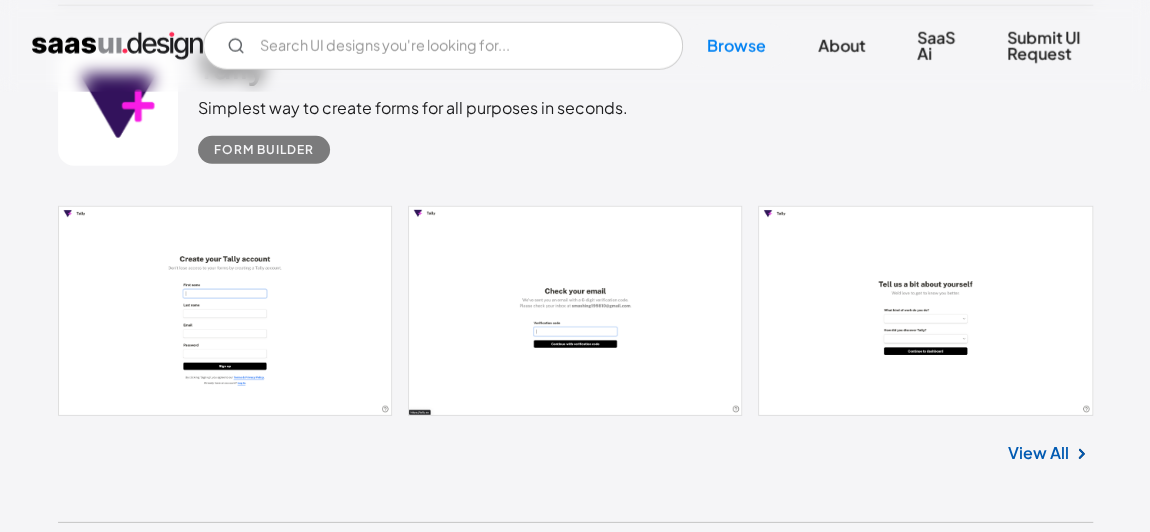 click on "View All" at bounding box center [1038, 453] 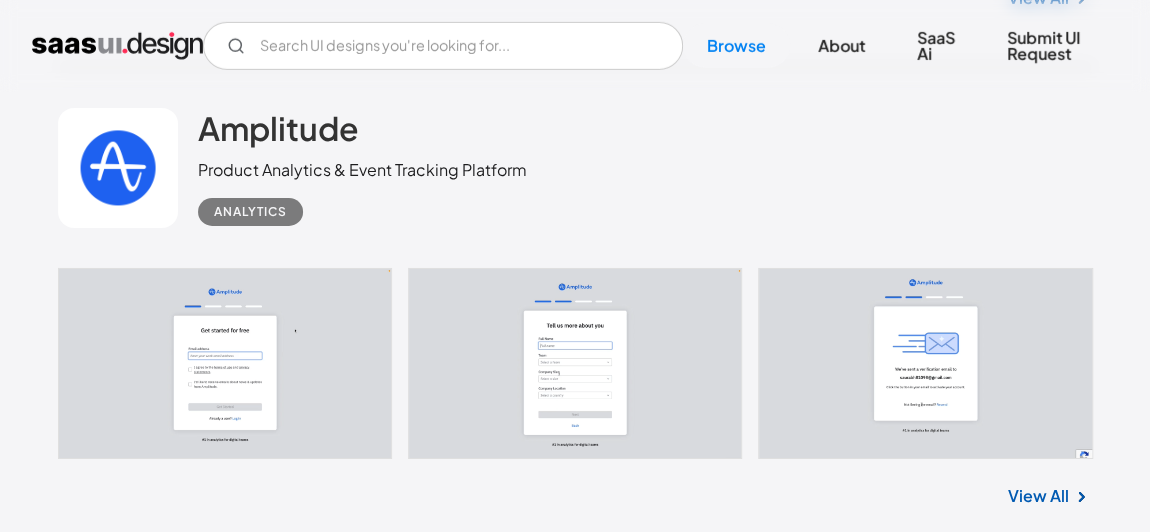scroll, scrollTop: 14818, scrollLeft: 0, axis: vertical 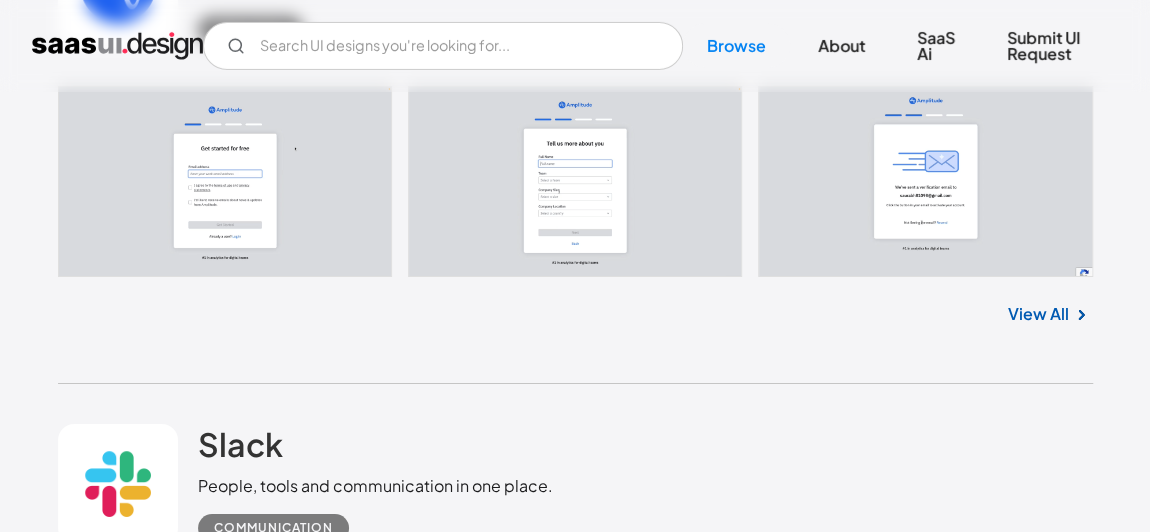 click on "View All" at bounding box center (1038, 314) 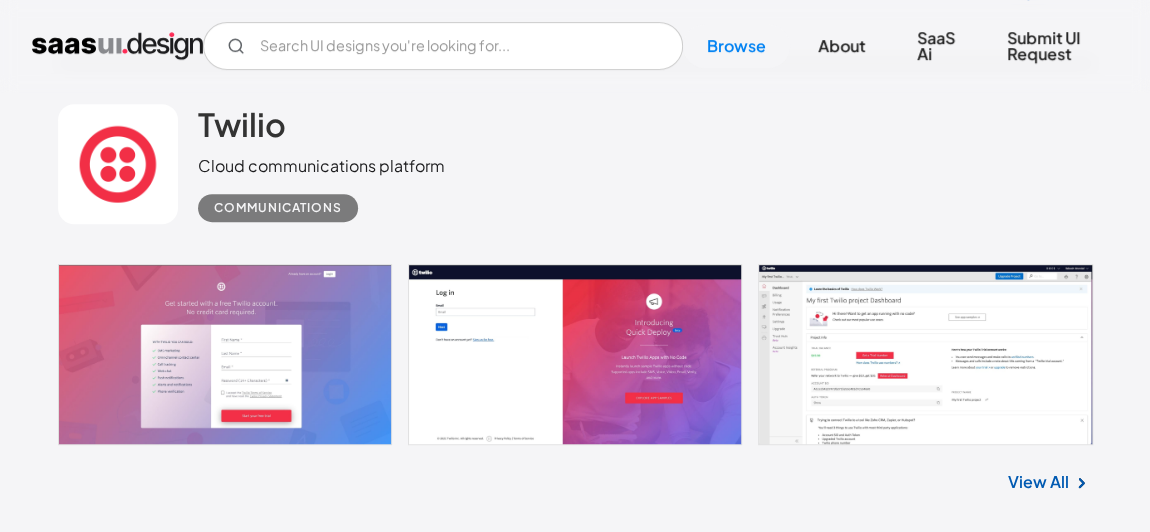 scroll, scrollTop: 15727, scrollLeft: 0, axis: vertical 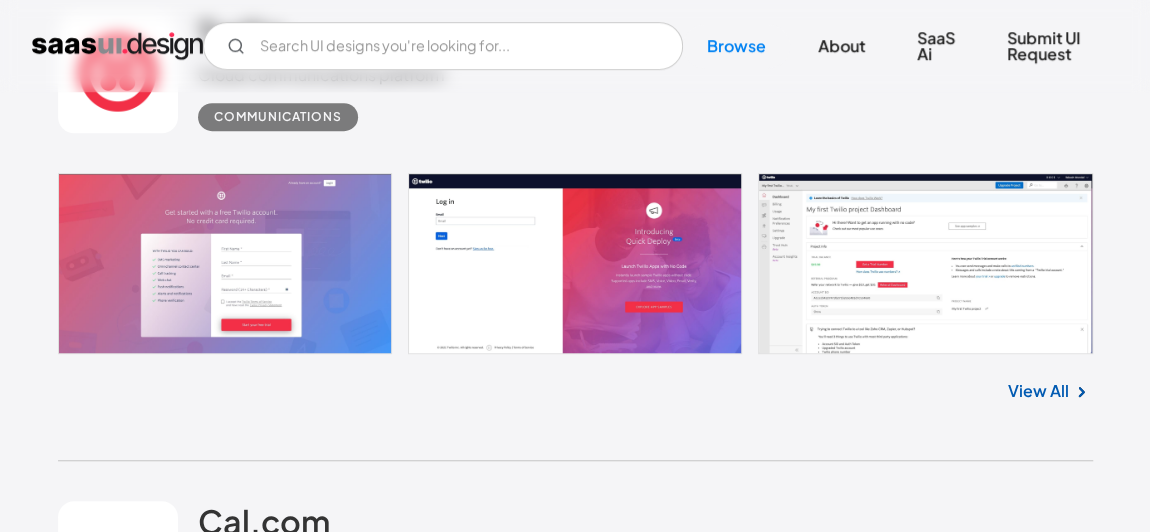 click on "View All" at bounding box center [1038, 391] 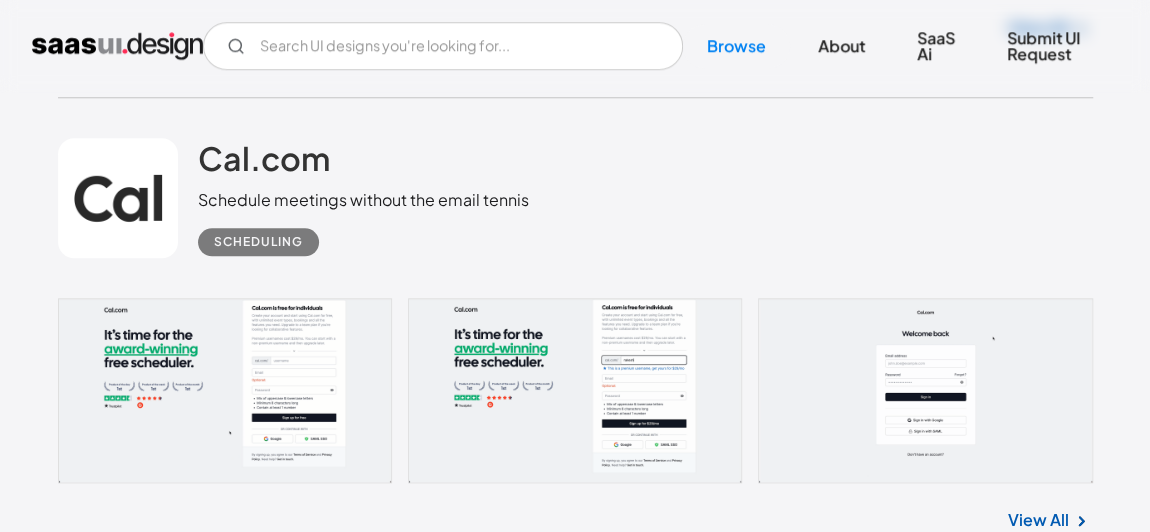 scroll, scrollTop: 16272, scrollLeft: 0, axis: vertical 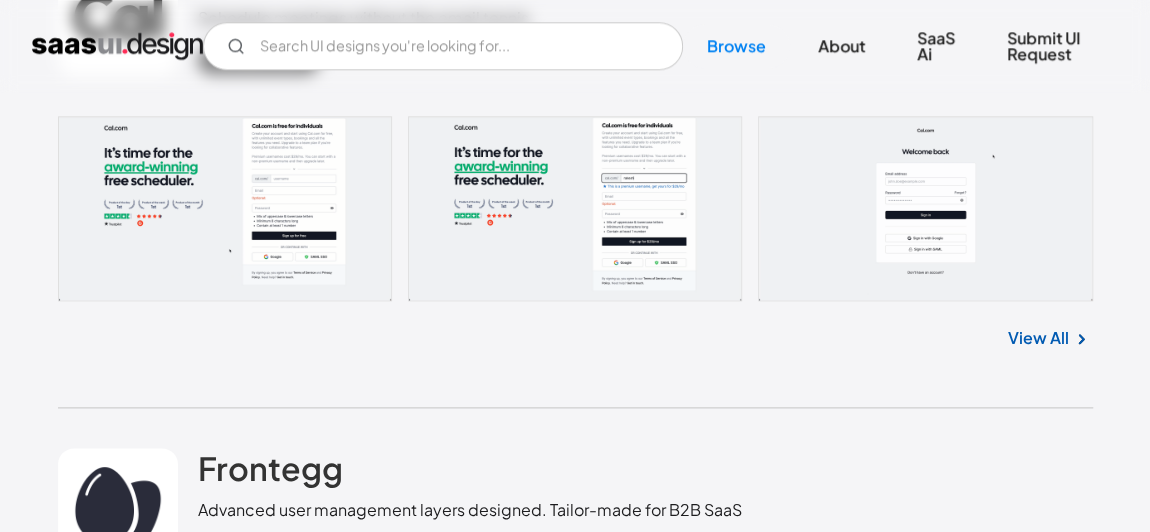 click on "View All" at bounding box center [1038, 338] 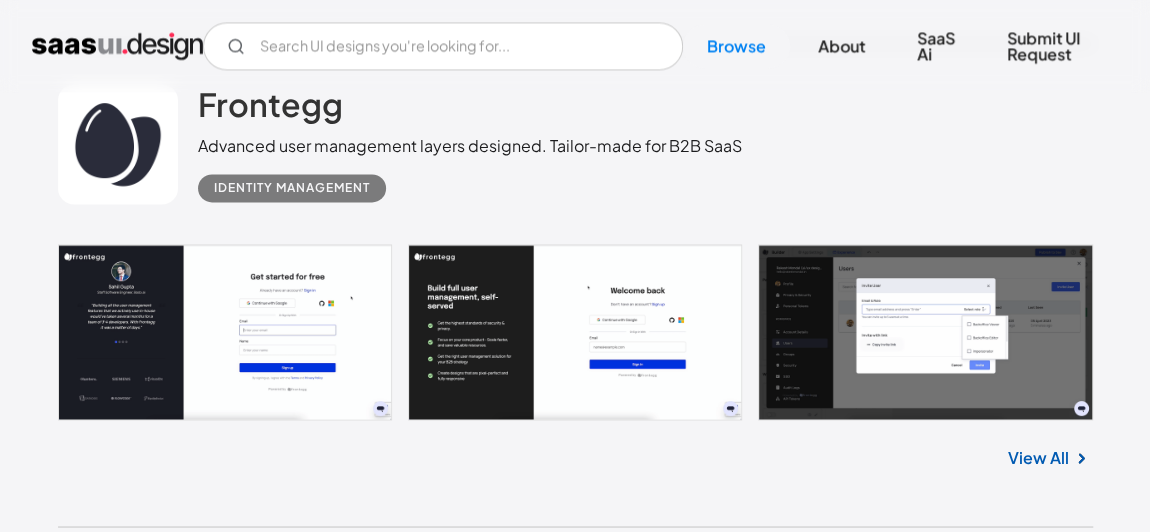 scroll, scrollTop: 16727, scrollLeft: 0, axis: vertical 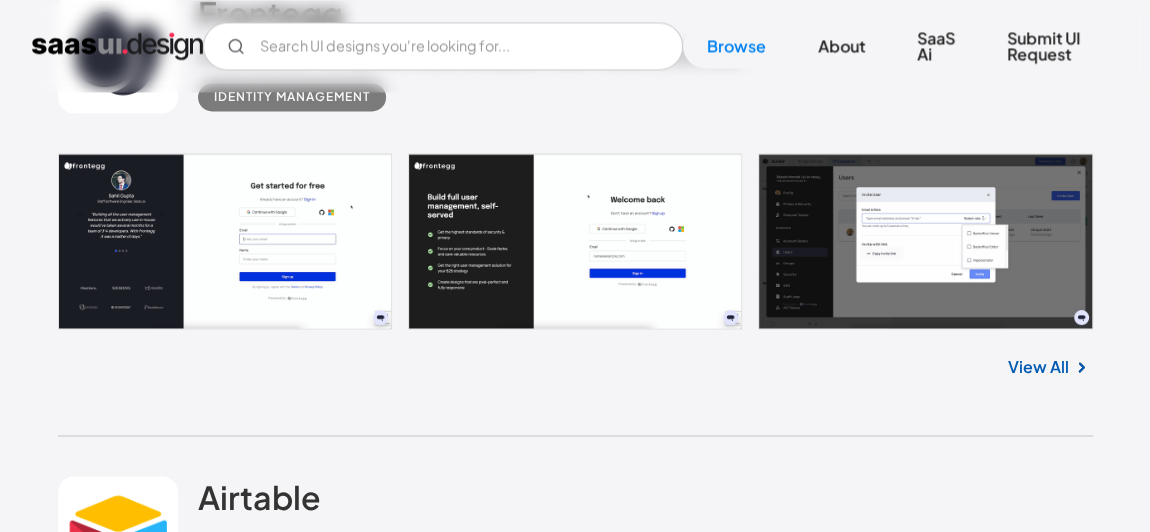 click on "View All" at bounding box center [575, 362] 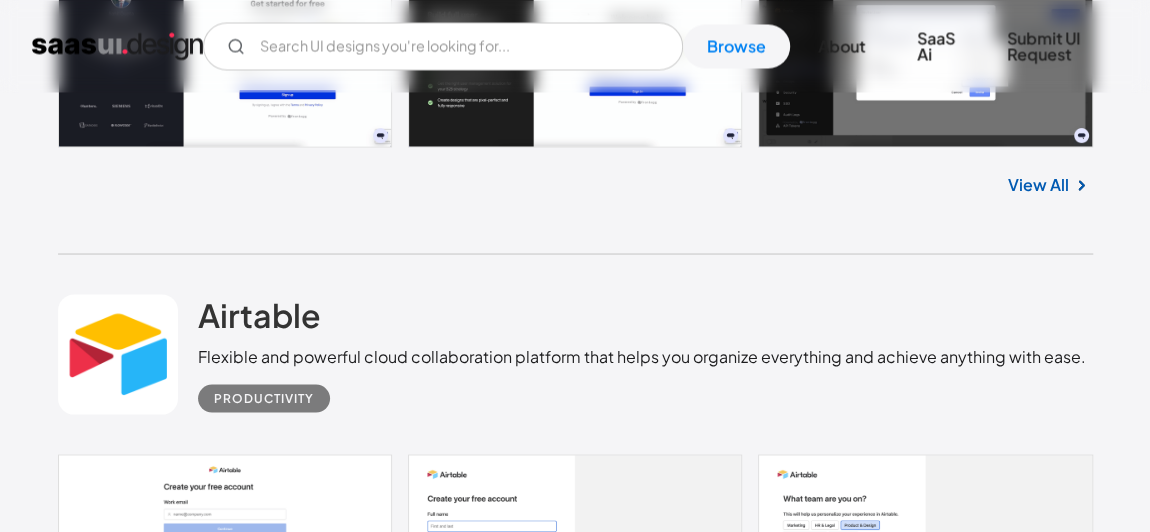 scroll, scrollTop: 17090, scrollLeft: 0, axis: vertical 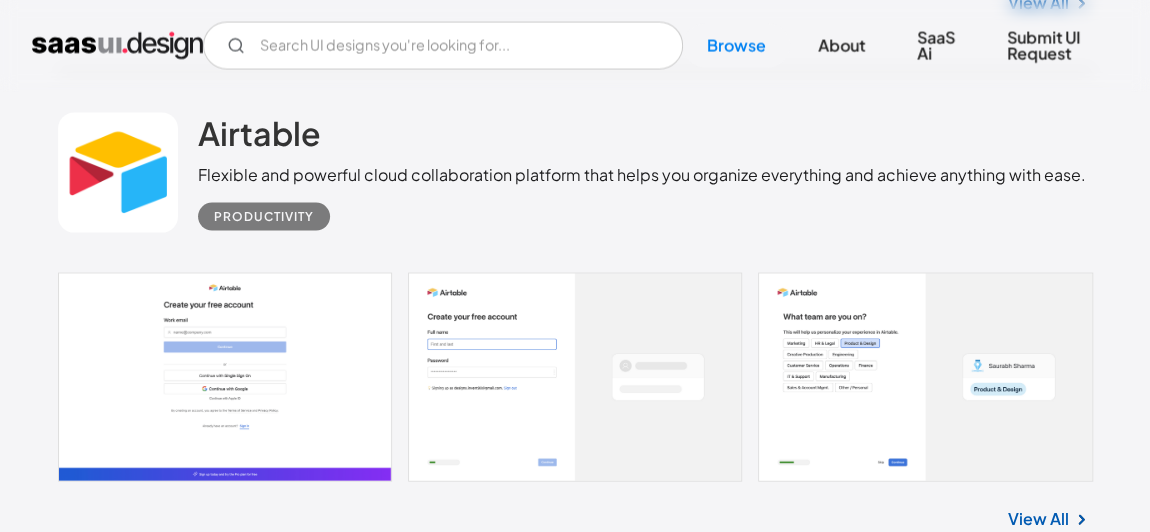 click on "View All" at bounding box center (1038, 519) 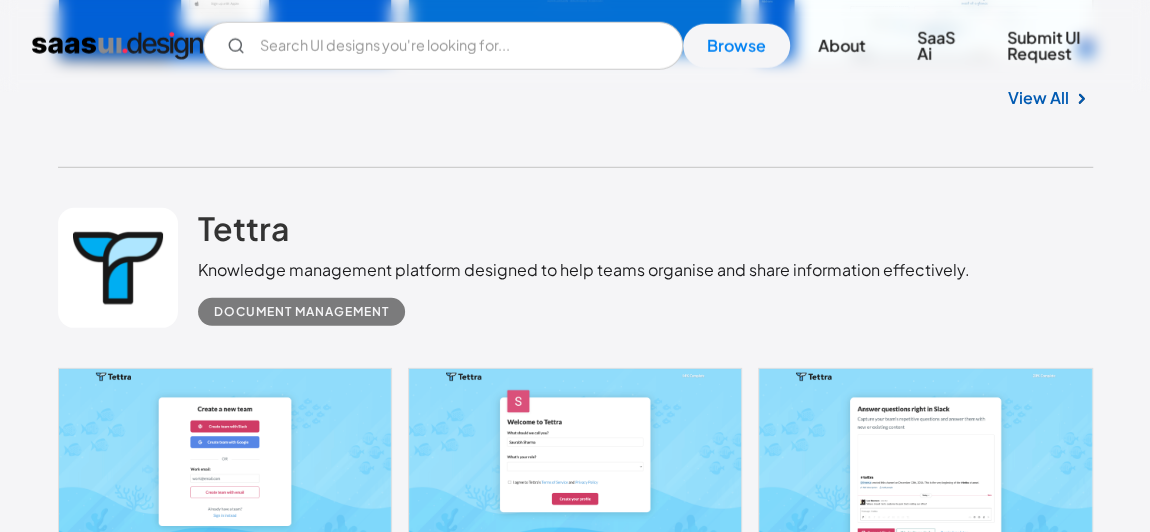 scroll, scrollTop: 18272, scrollLeft: 0, axis: vertical 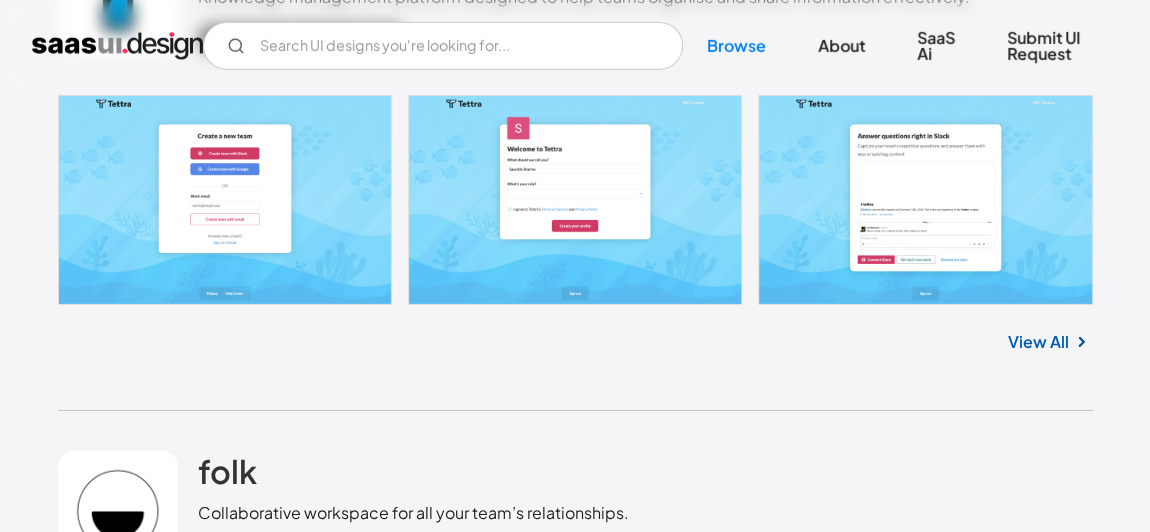 click on "View All" at bounding box center [575, 338] 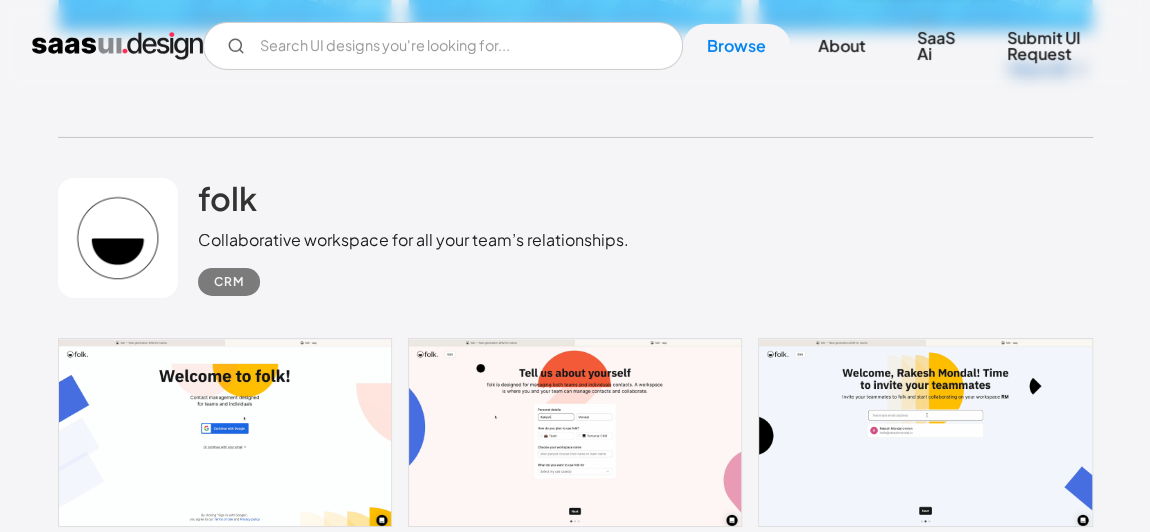 scroll, scrollTop: 18636, scrollLeft: 0, axis: vertical 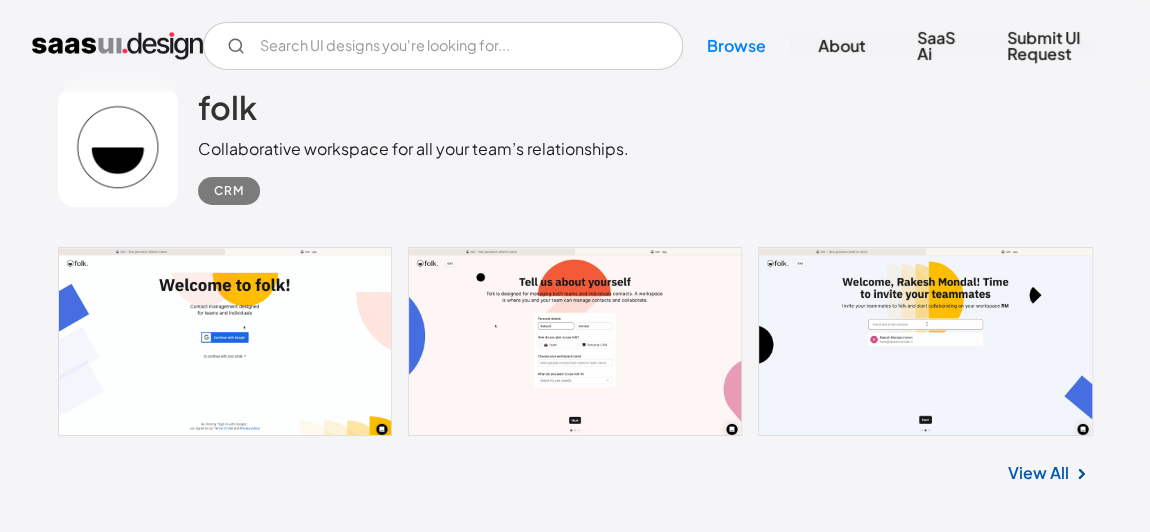 click on "View All" at bounding box center [1038, 473] 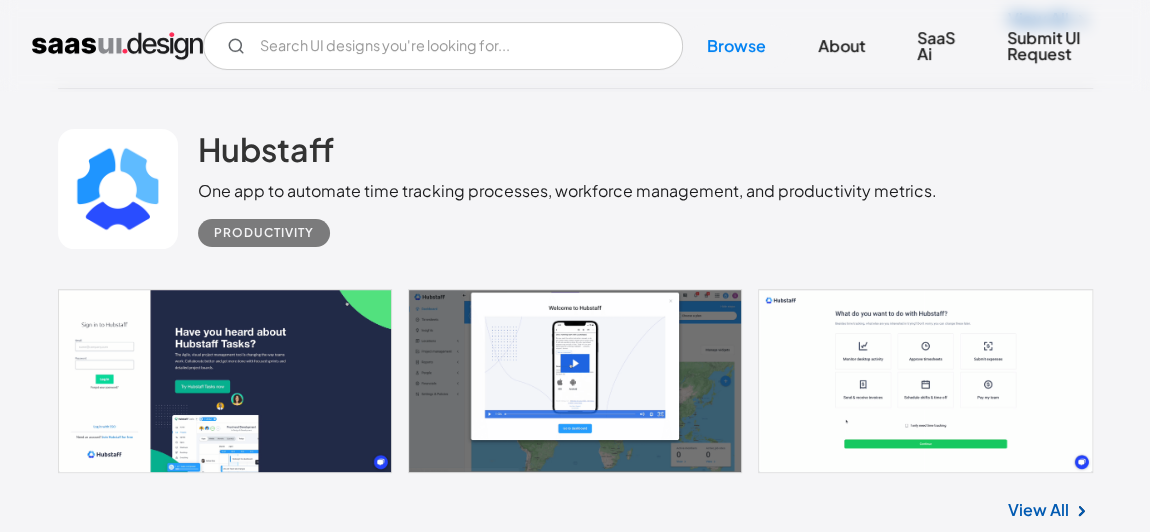 scroll, scrollTop: 19181, scrollLeft: 0, axis: vertical 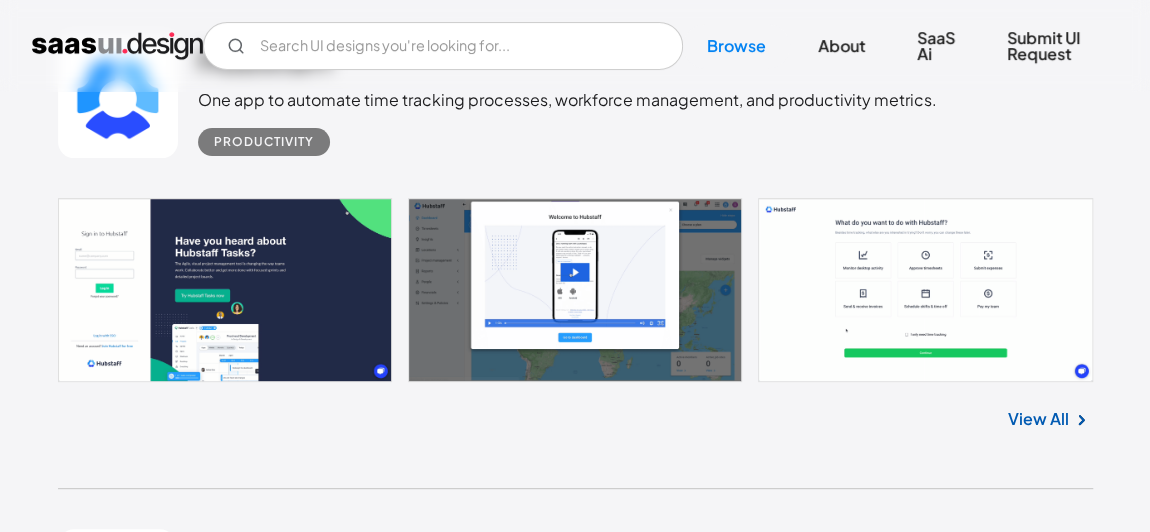click on "View All" at bounding box center [575, 415] 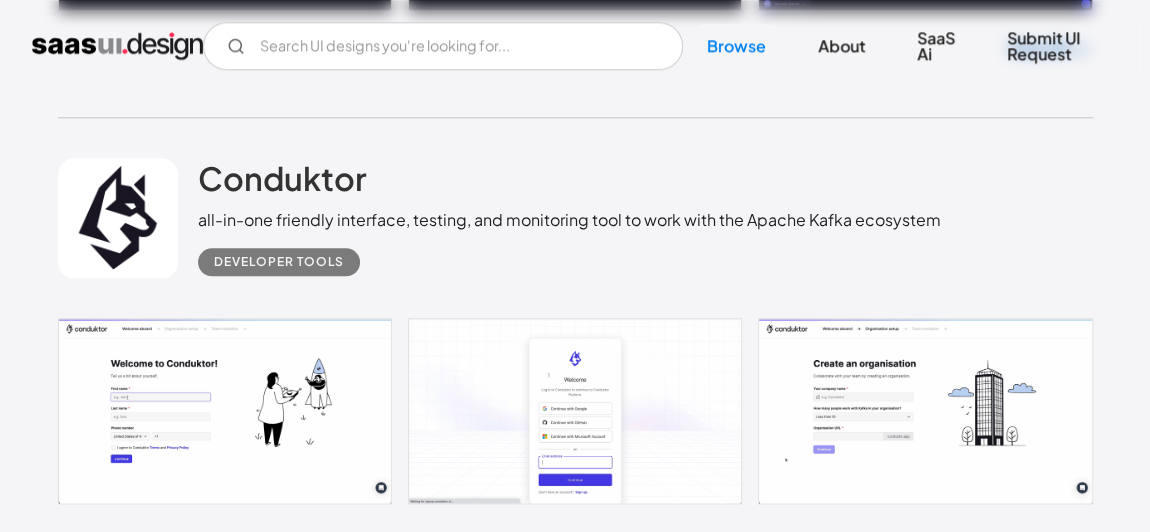 scroll, scrollTop: 20181, scrollLeft: 0, axis: vertical 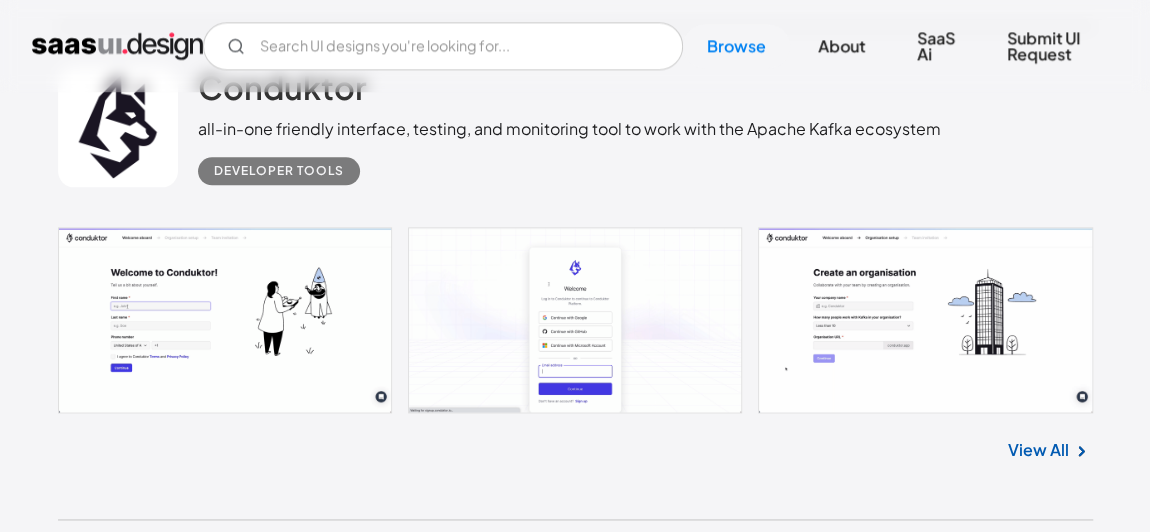 click on "View All" at bounding box center [575, 446] 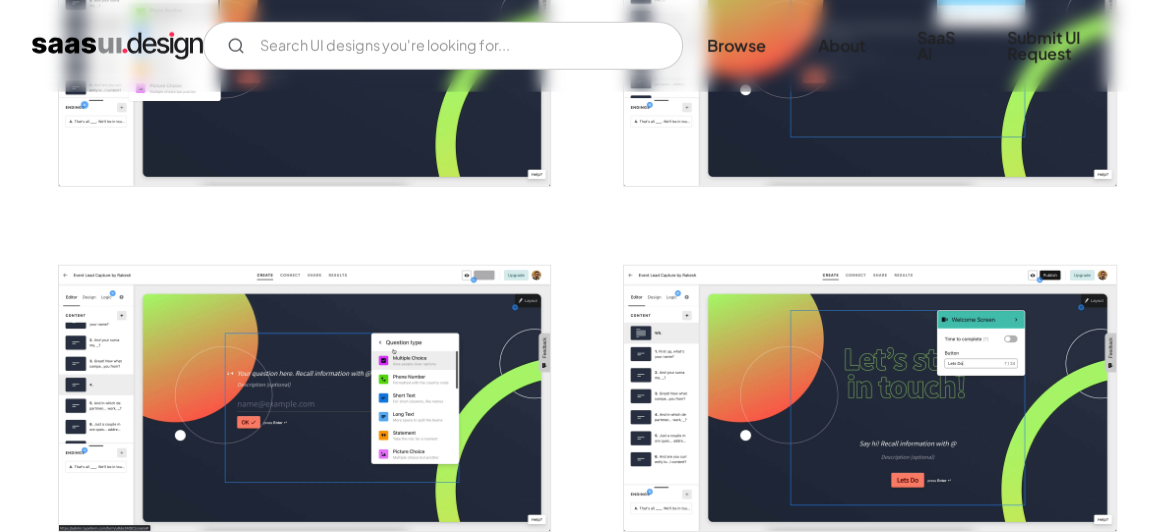 scroll, scrollTop: 3087, scrollLeft: 0, axis: vertical 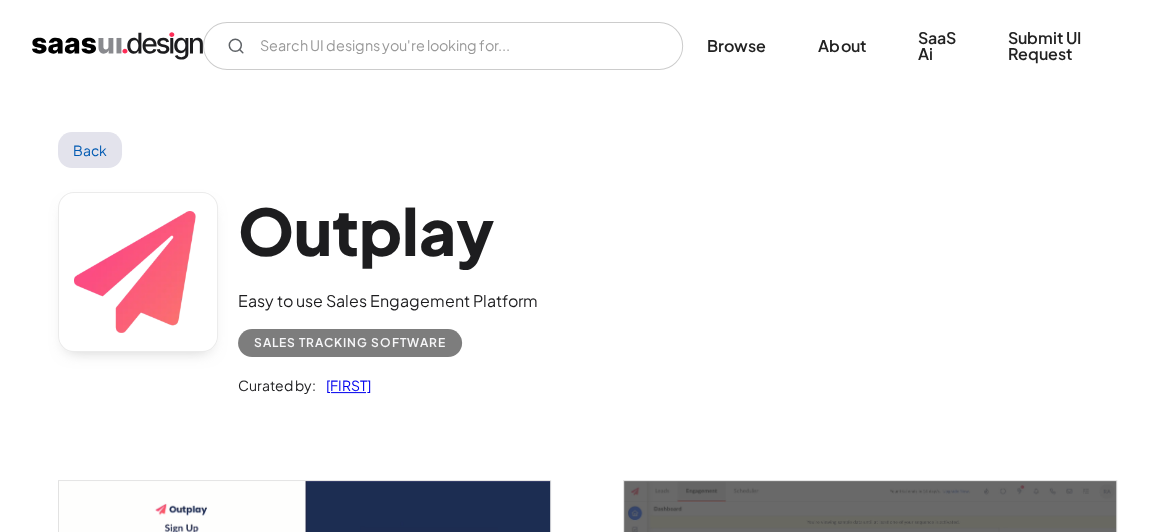 click on "Back" at bounding box center [90, 150] 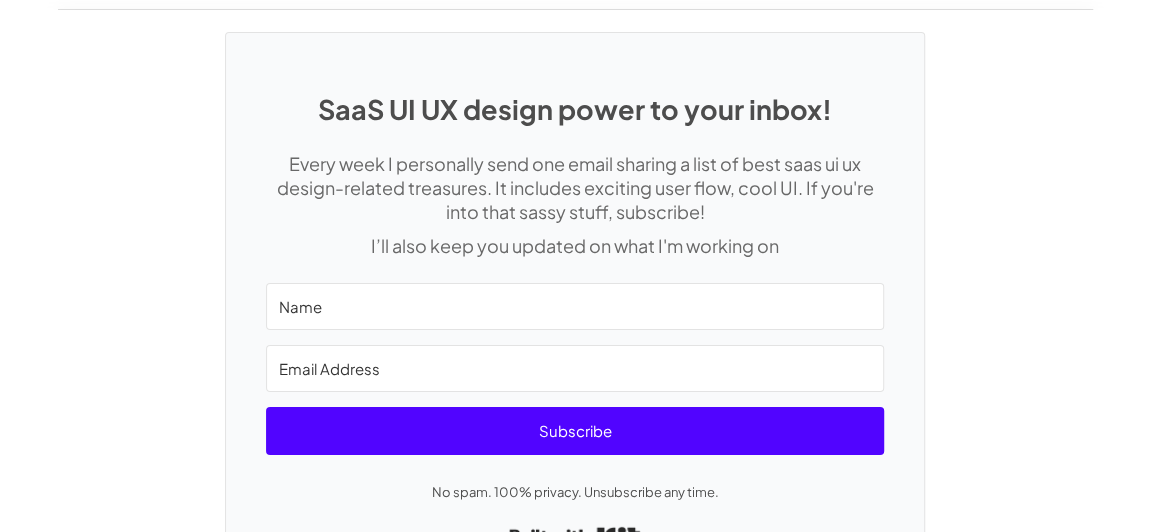 scroll, scrollTop: 3262, scrollLeft: 0, axis: vertical 